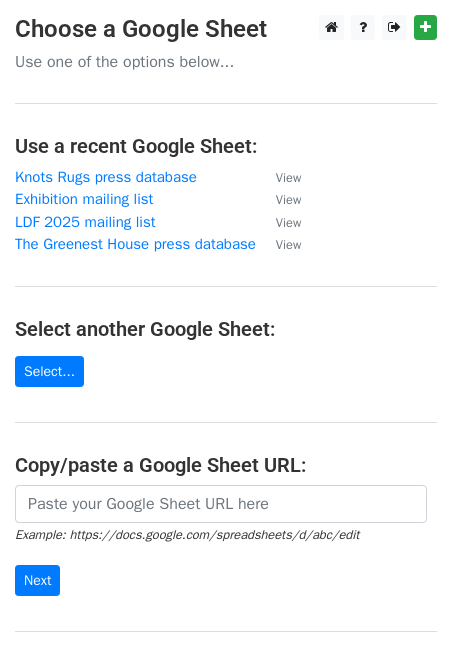 scroll, scrollTop: 0, scrollLeft: 0, axis: both 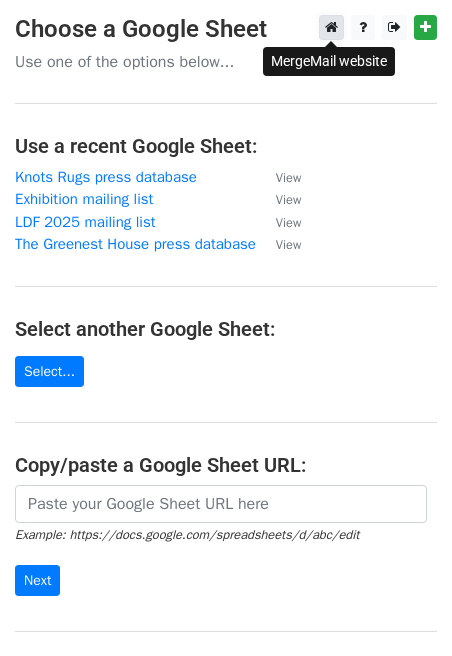 click at bounding box center (331, 27) 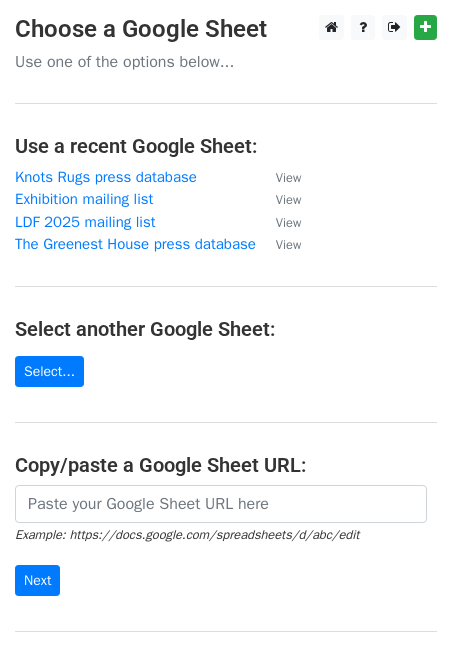 scroll, scrollTop: 0, scrollLeft: 0, axis: both 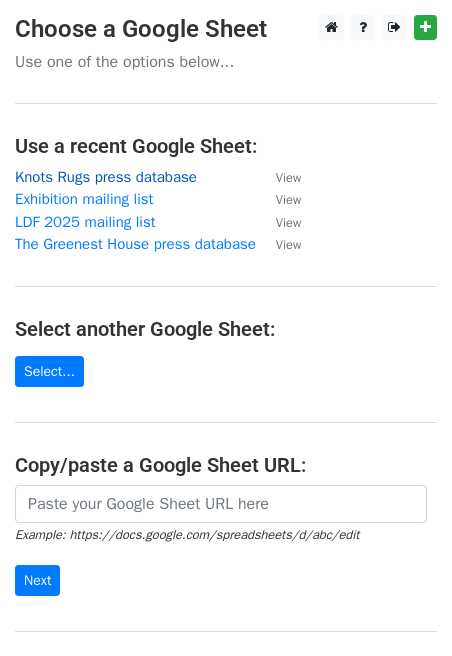 click on "Knots Rugs press database" at bounding box center (106, 177) 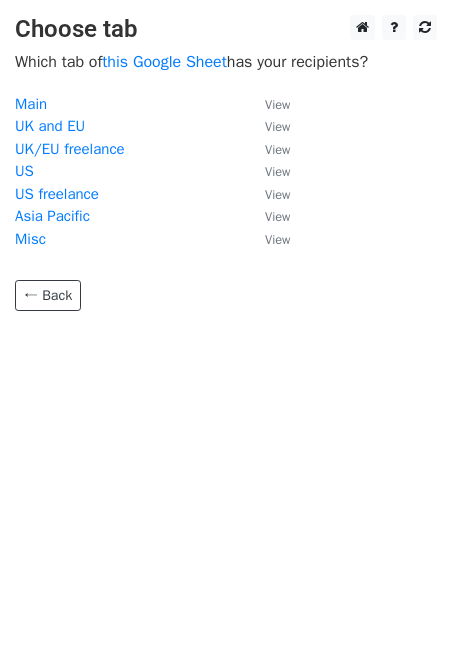 scroll, scrollTop: 0, scrollLeft: 0, axis: both 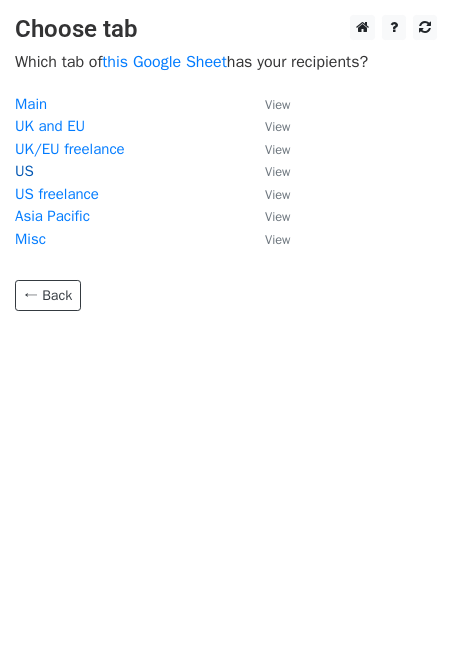 click on "US" at bounding box center (24, 171) 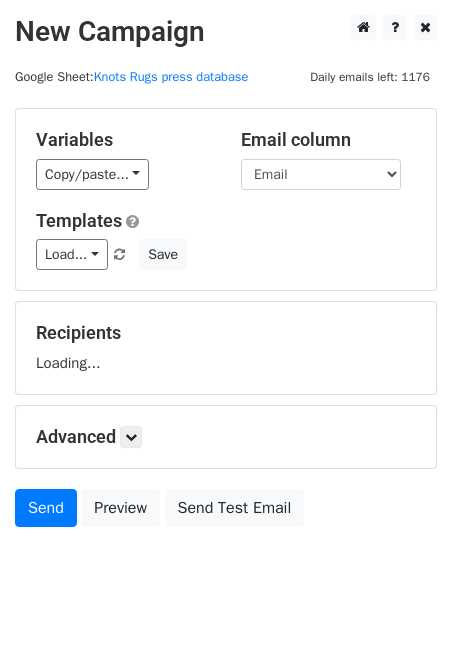 scroll, scrollTop: 0, scrollLeft: 0, axis: both 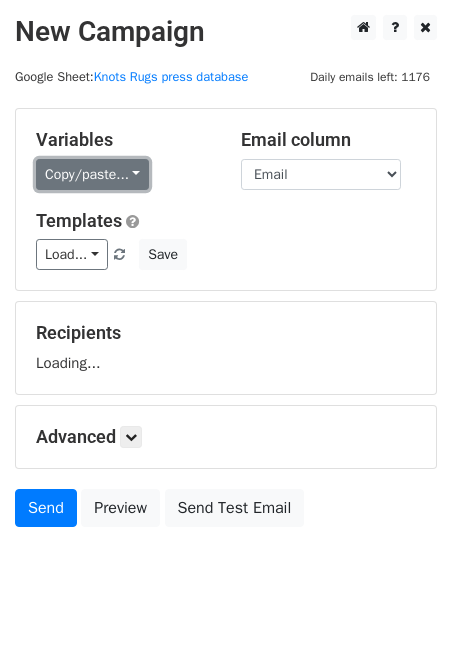 click on "Copy/paste..." at bounding box center [92, 174] 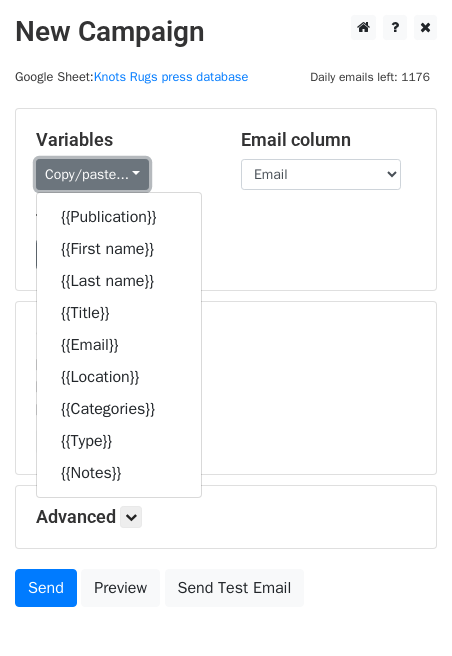 click on "Copy/paste..." at bounding box center (92, 174) 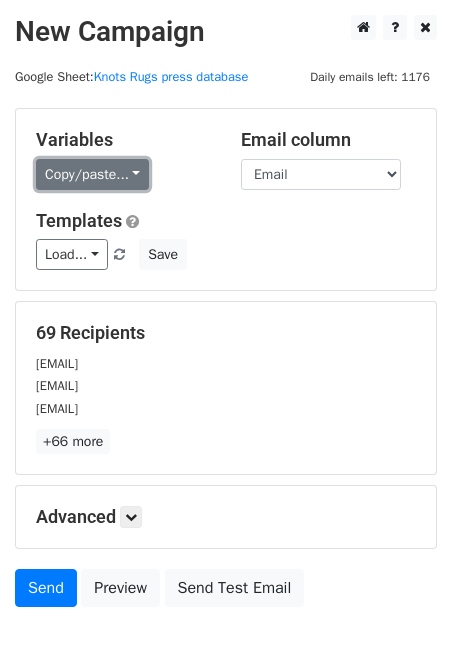 click on "Copy/paste..." at bounding box center [92, 174] 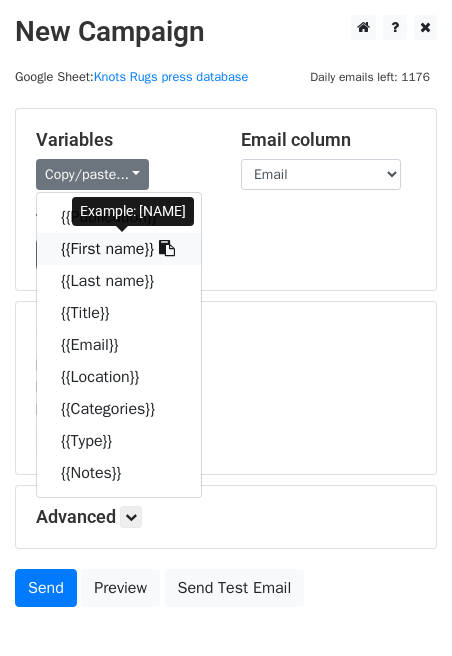 click on "{{First name}}" at bounding box center (119, 249) 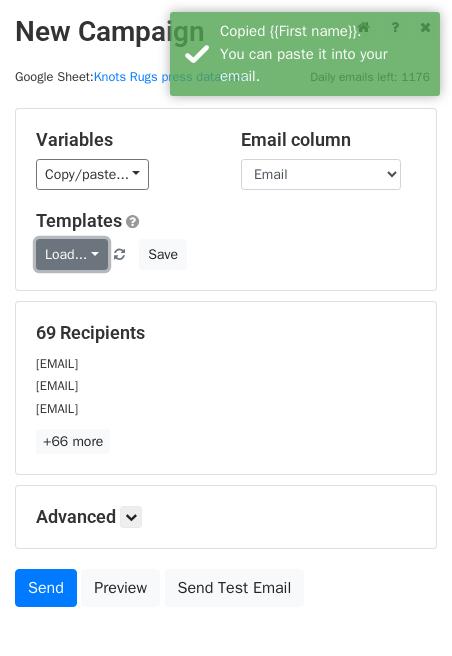 click on "Load..." at bounding box center (72, 254) 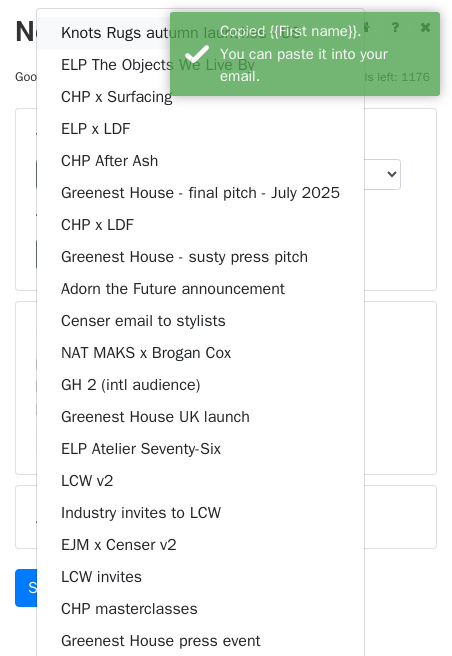 click on "Knots Rugs autumn launches - US" at bounding box center [200, 33] 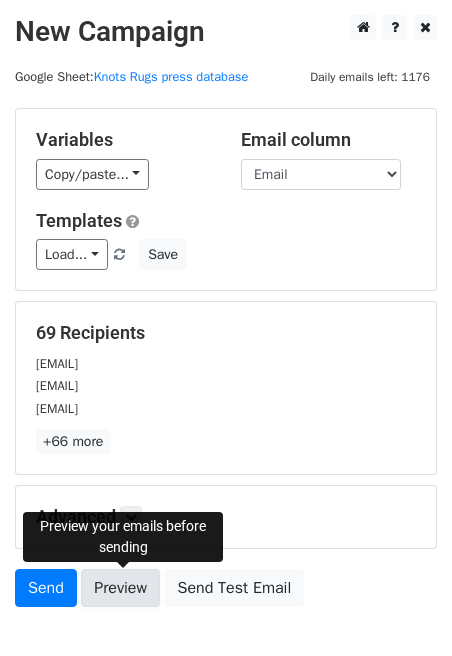 click on "Preview" at bounding box center [120, 588] 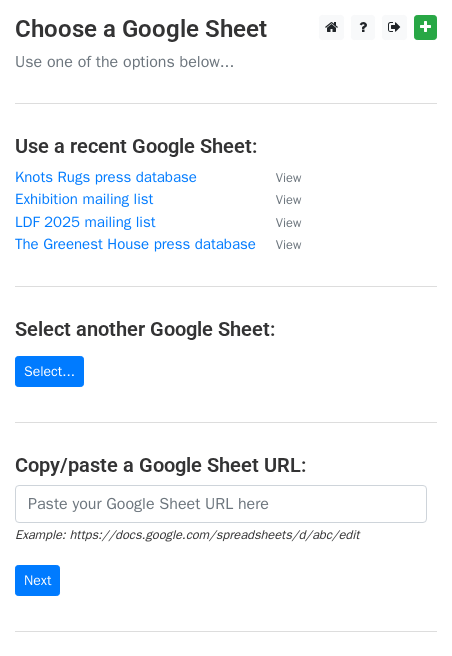 scroll, scrollTop: 0, scrollLeft: 0, axis: both 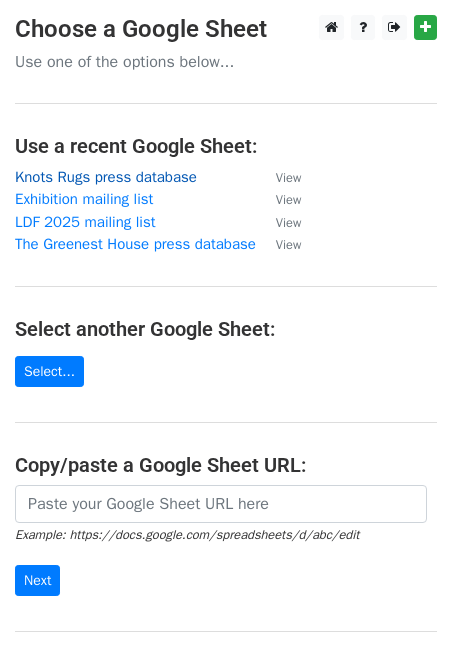 click on "Knots Rugs press database" at bounding box center (106, 177) 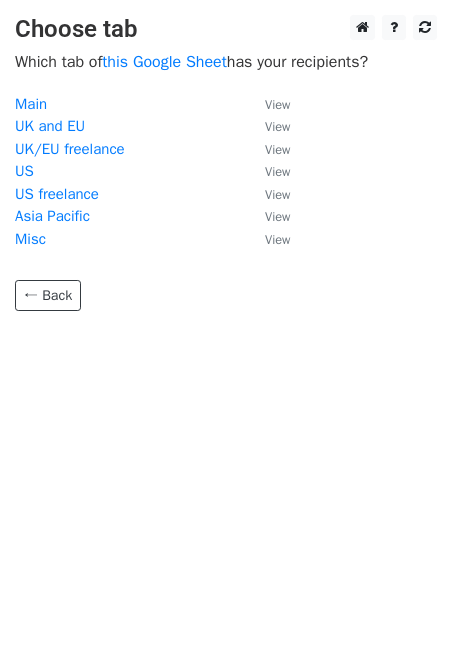 scroll, scrollTop: 0, scrollLeft: 0, axis: both 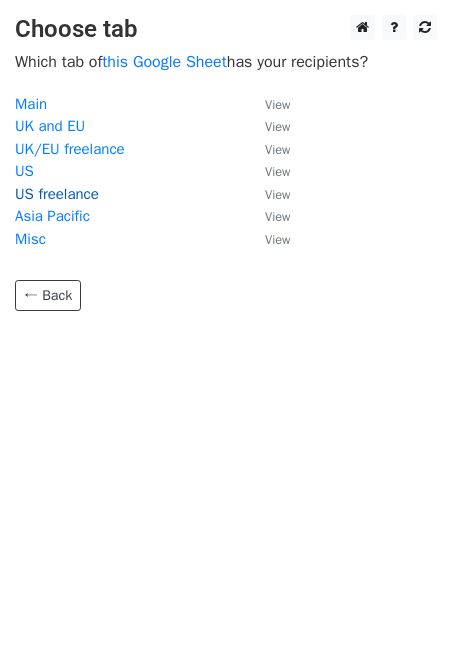 click on "US freelance" at bounding box center (57, 194) 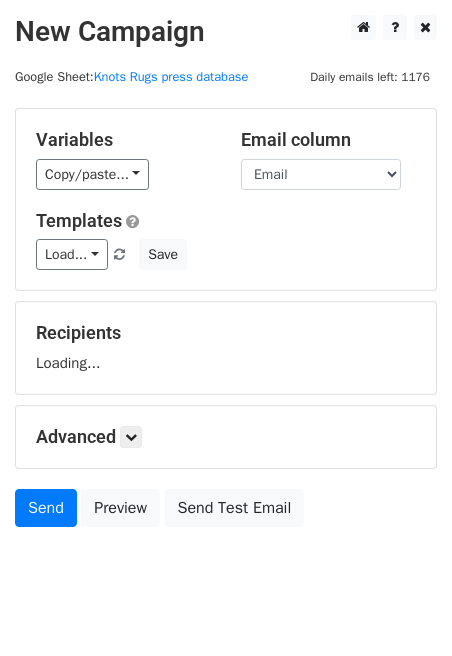 scroll, scrollTop: 0, scrollLeft: 0, axis: both 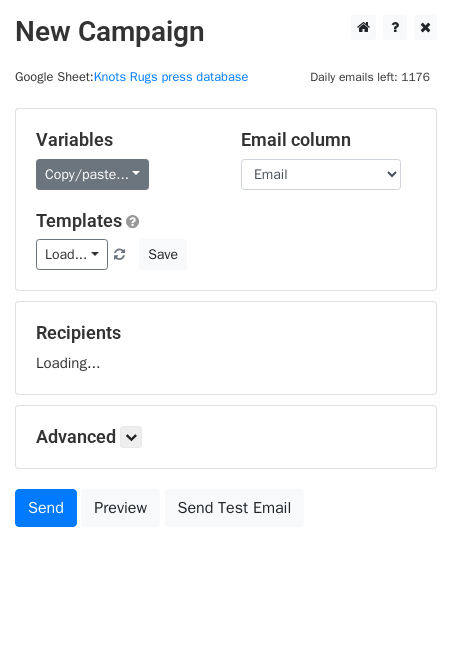 click on "Copy/paste..." at bounding box center (92, 174) 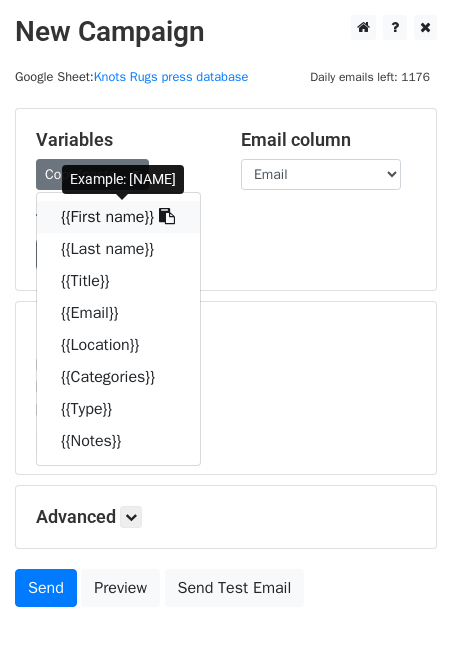 click on "{{First name}}" at bounding box center [118, 217] 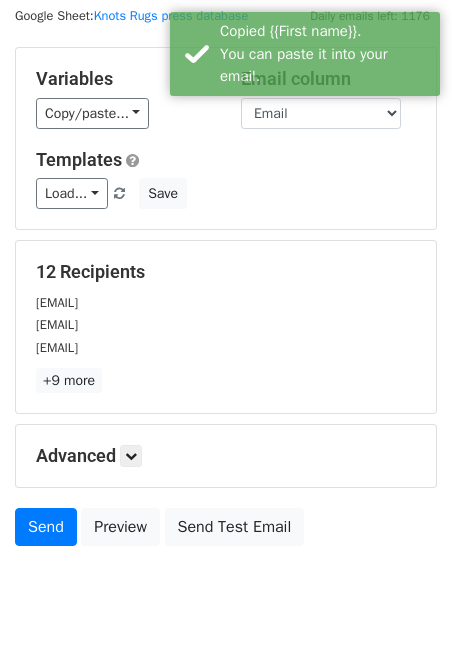 scroll, scrollTop: 63, scrollLeft: 0, axis: vertical 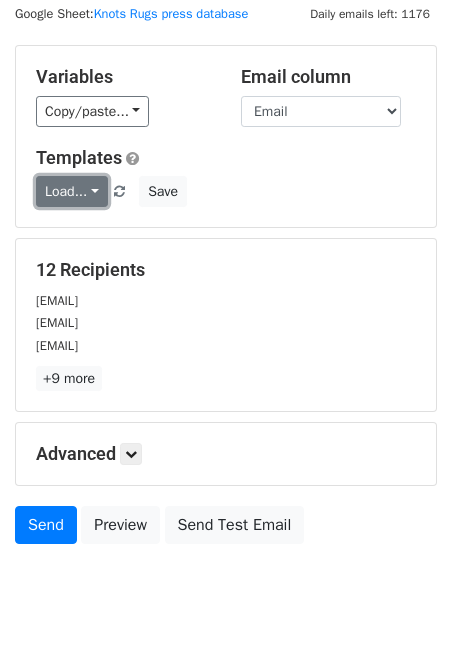 click on "Load..." at bounding box center (72, 191) 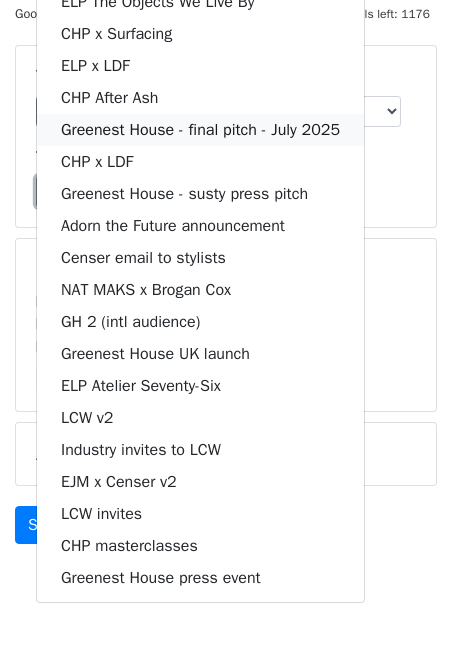 scroll, scrollTop: 0, scrollLeft: 0, axis: both 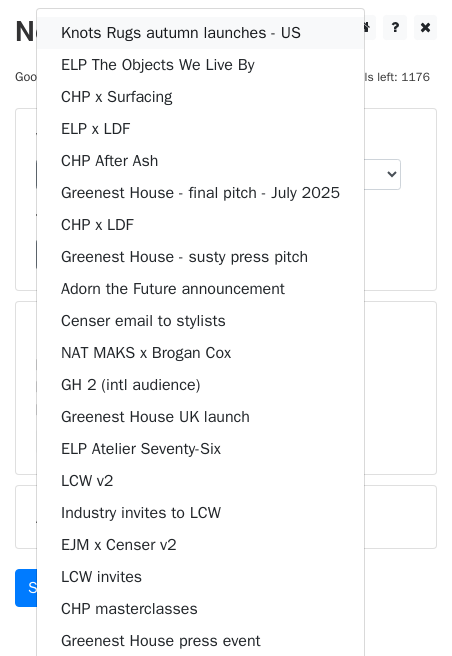click on "Knots Rugs autumn launches - US" at bounding box center [200, 33] 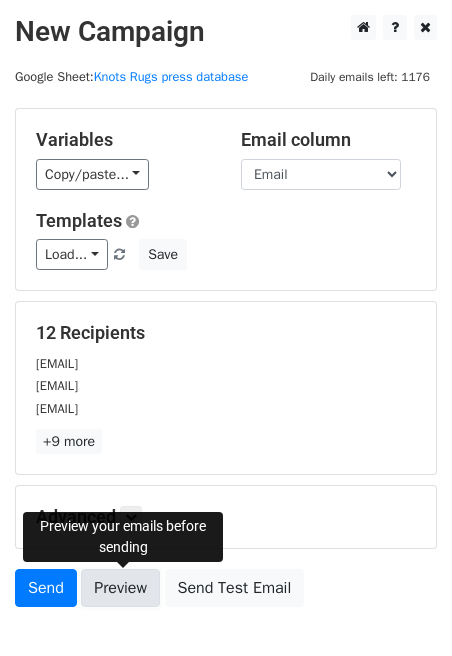 click on "Preview" at bounding box center (120, 588) 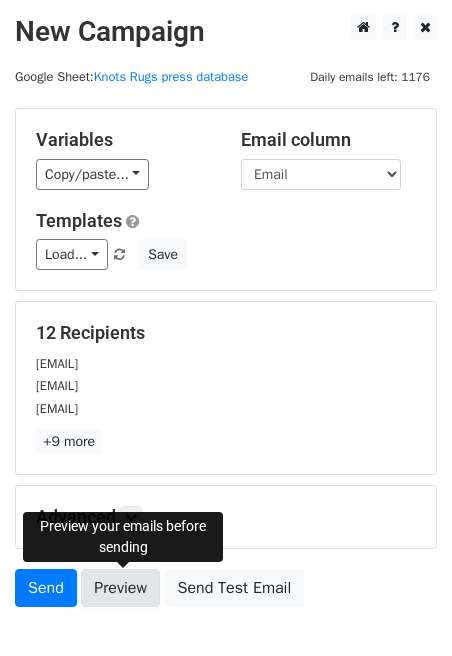 click on "Preview" at bounding box center (120, 588) 